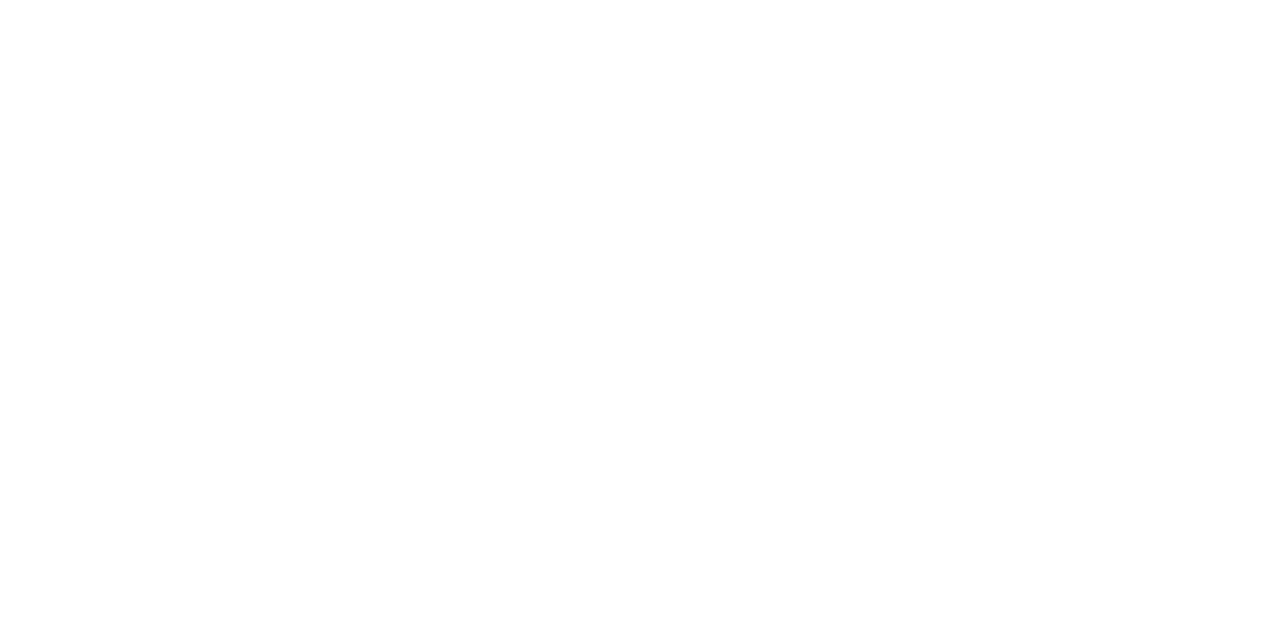 scroll, scrollTop: 0, scrollLeft: 0, axis: both 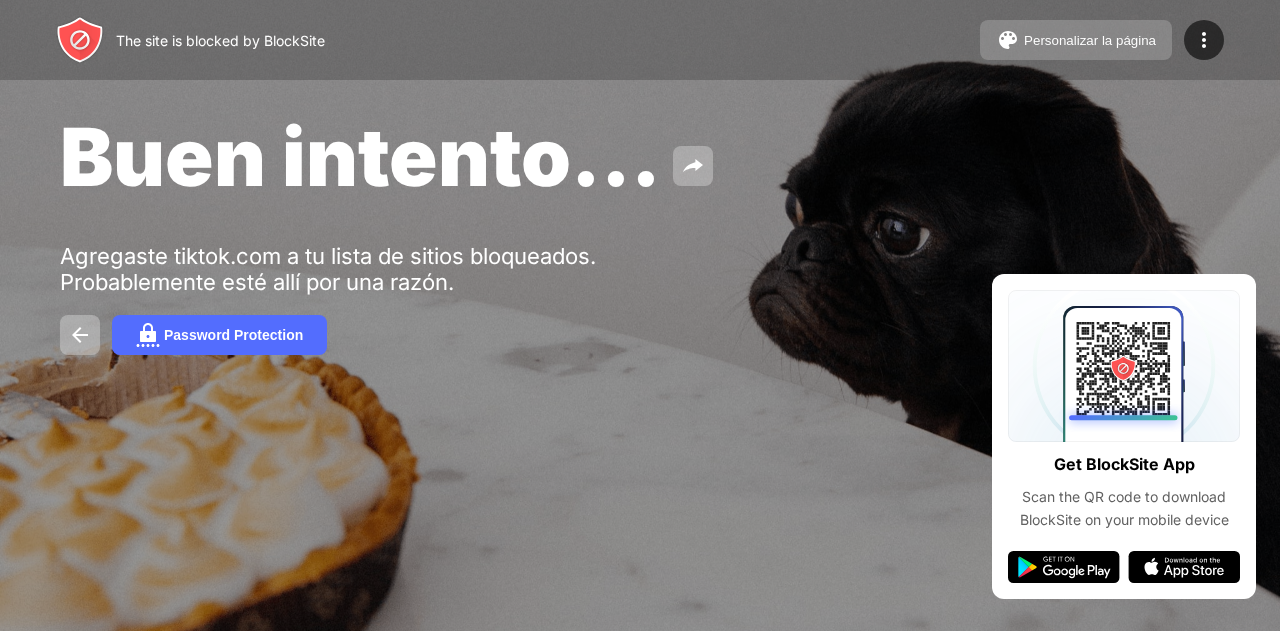 click on "Personalizar la página" at bounding box center (1076, 40) 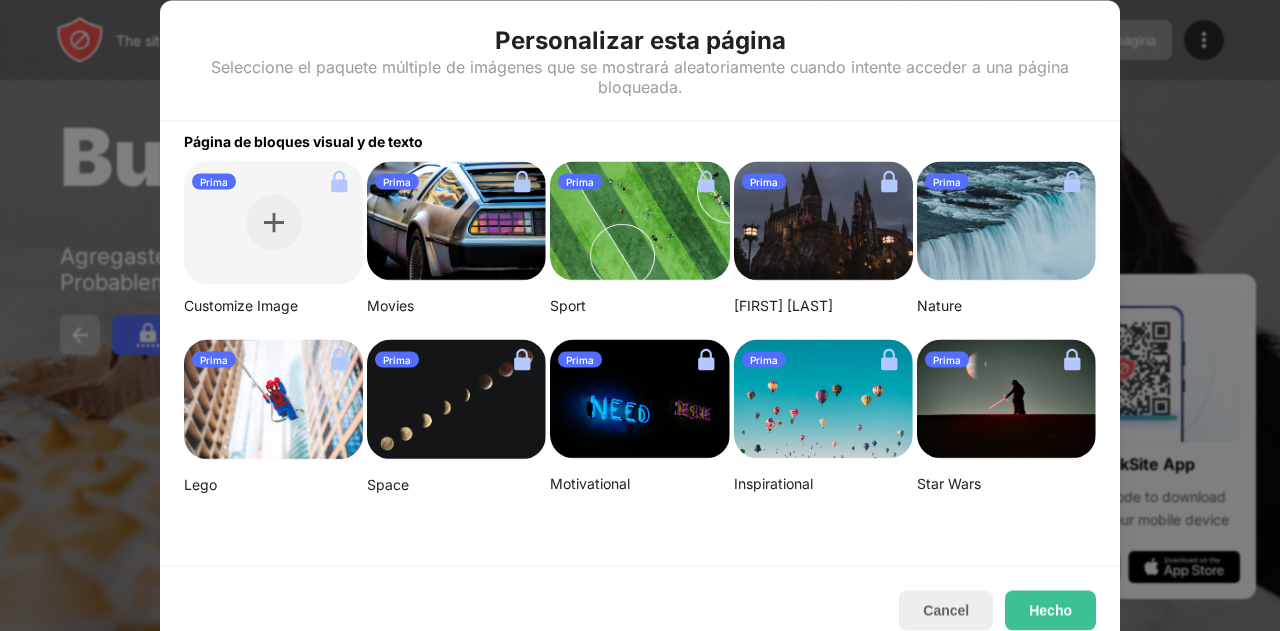 click at bounding box center (640, 315) 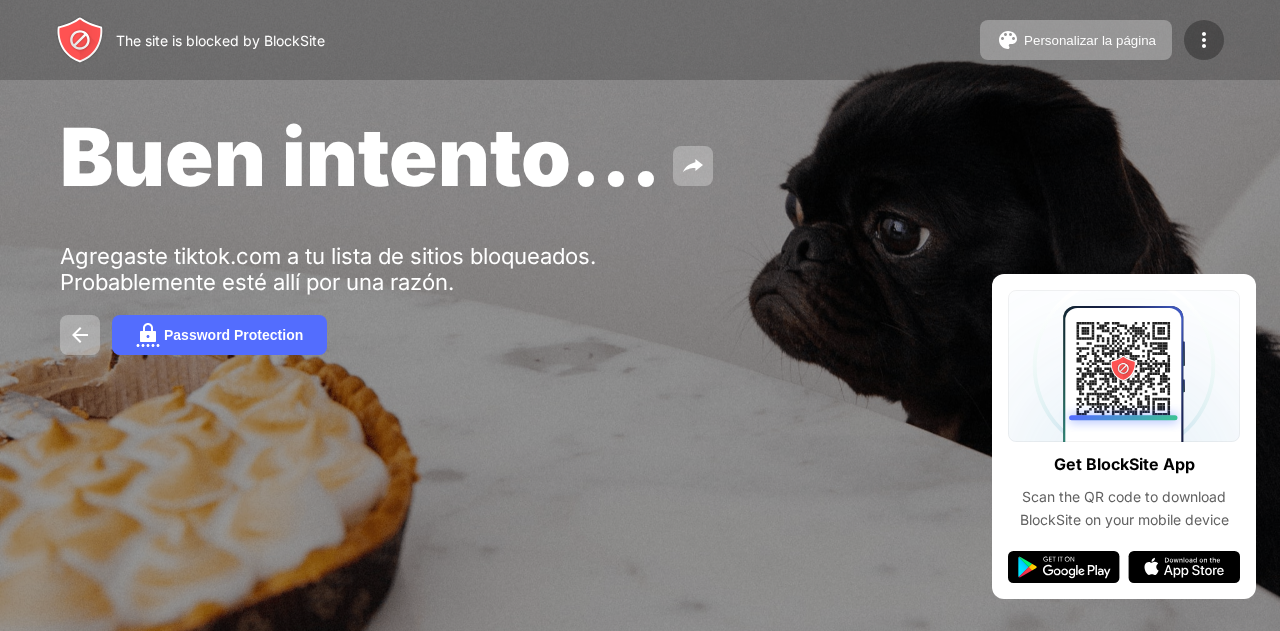 click at bounding box center (1204, 40) 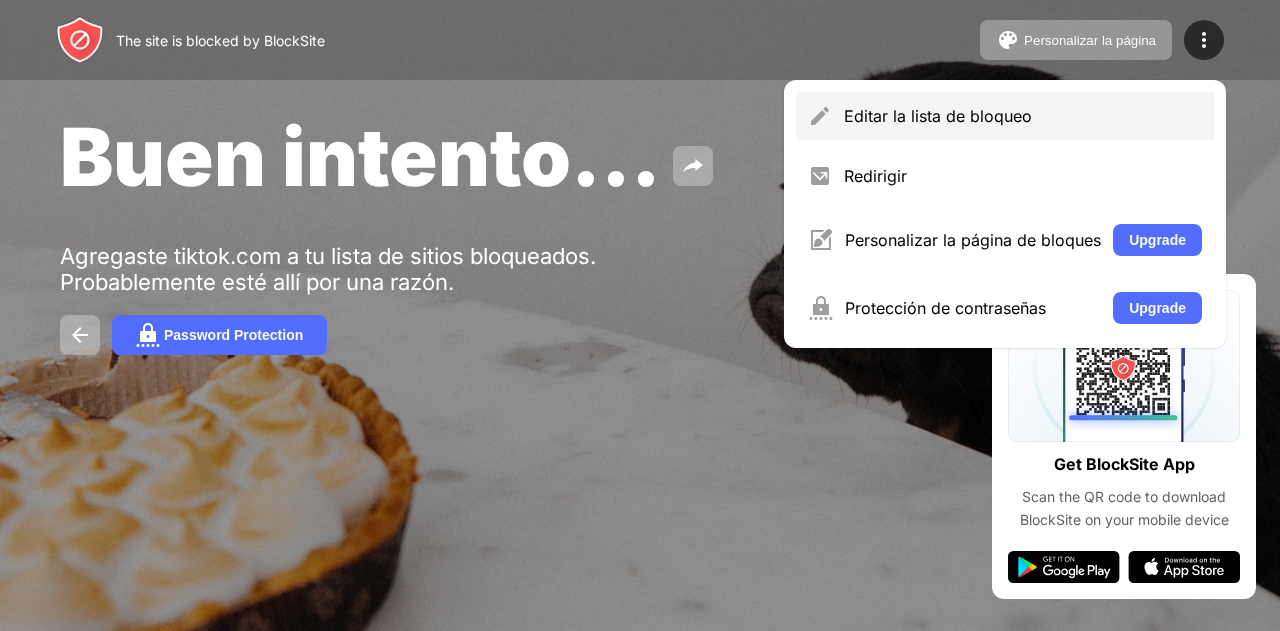 click on "Editar la lista de bloqueo" at bounding box center (1023, 116) 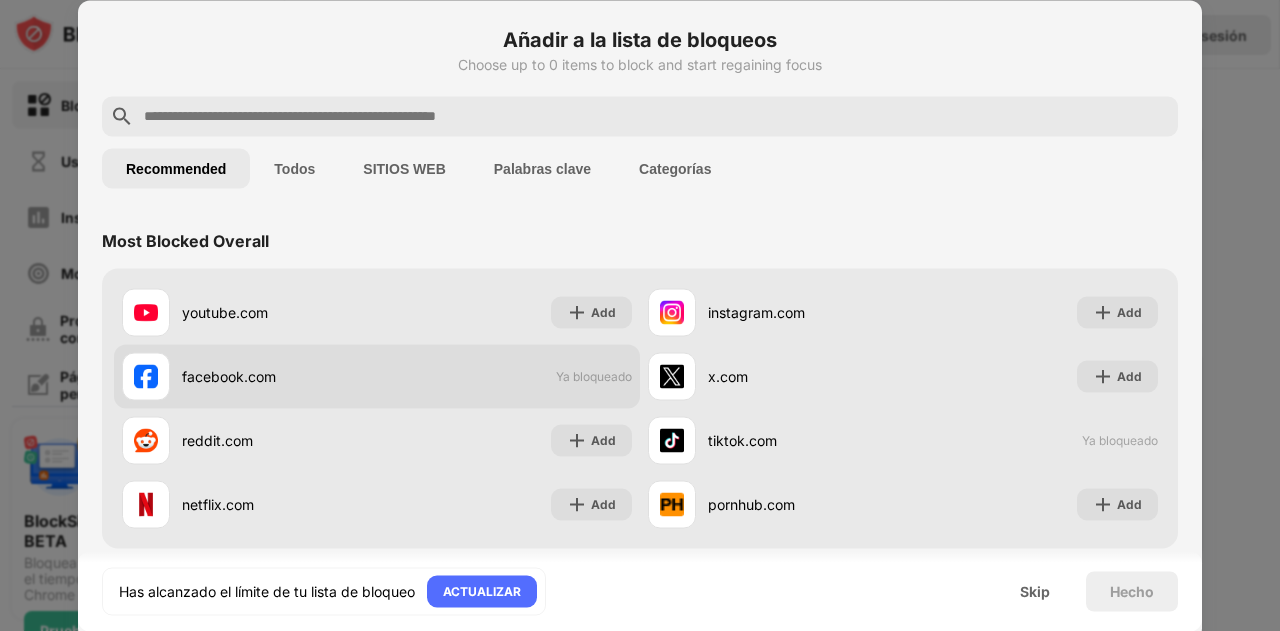 click on "facebook.com Ya bloqueado" at bounding box center (377, 376) 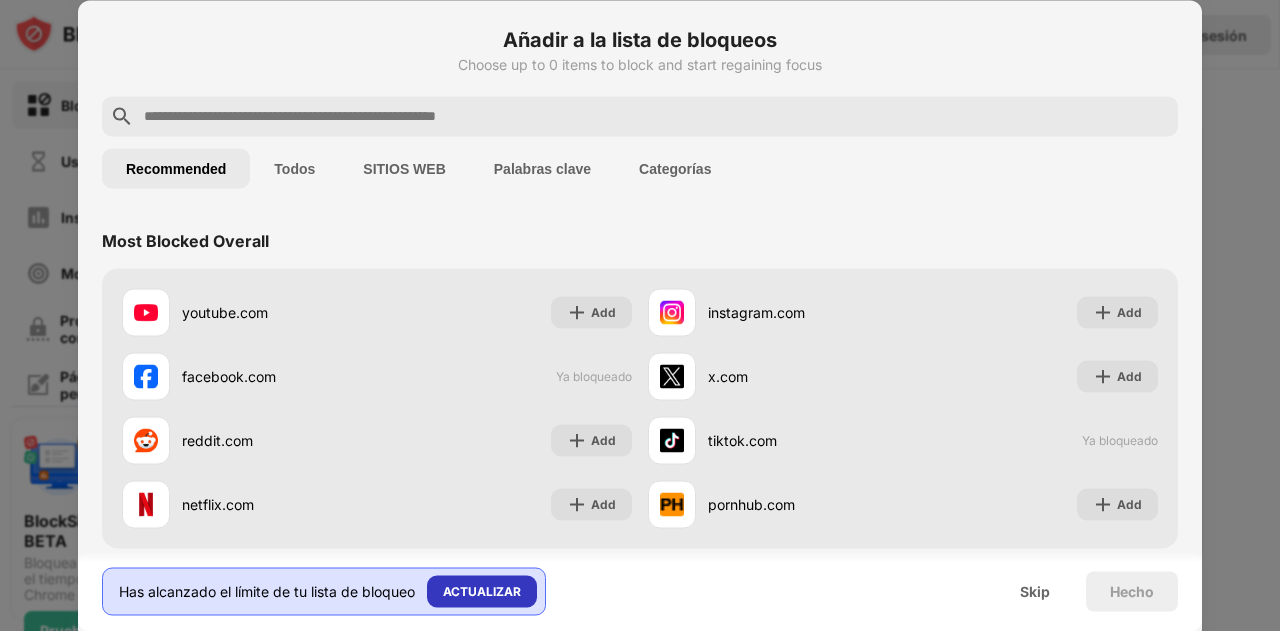 click on "ACTUALIZAR" at bounding box center [482, 591] 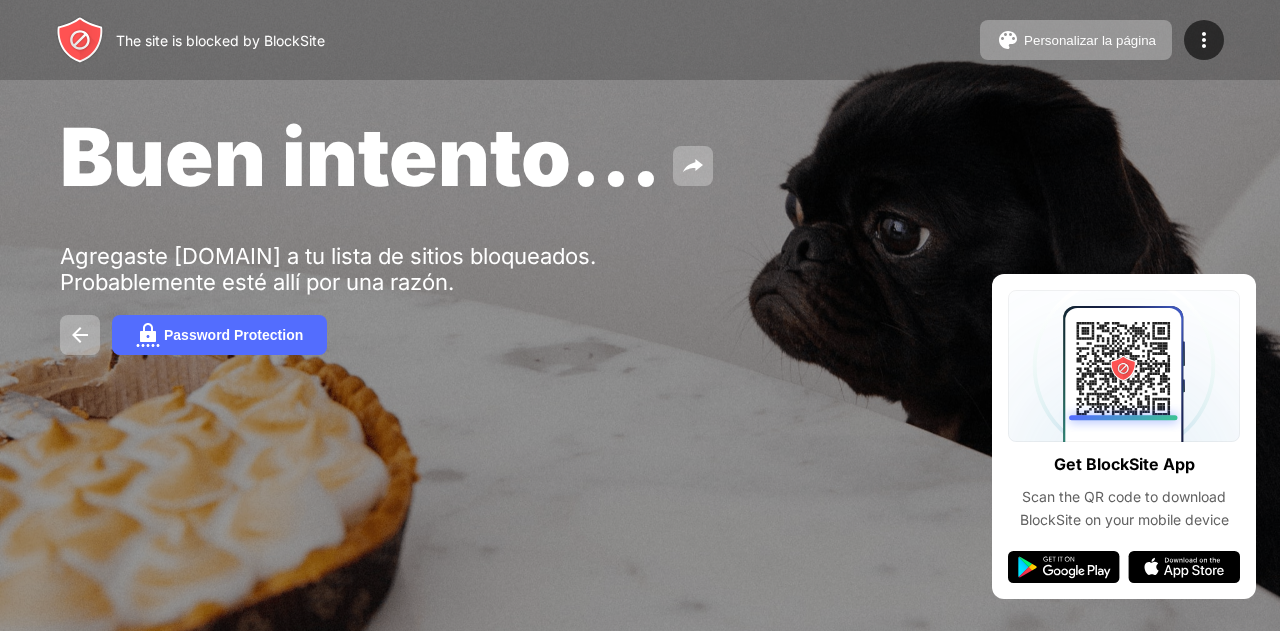 scroll, scrollTop: 0, scrollLeft: 0, axis: both 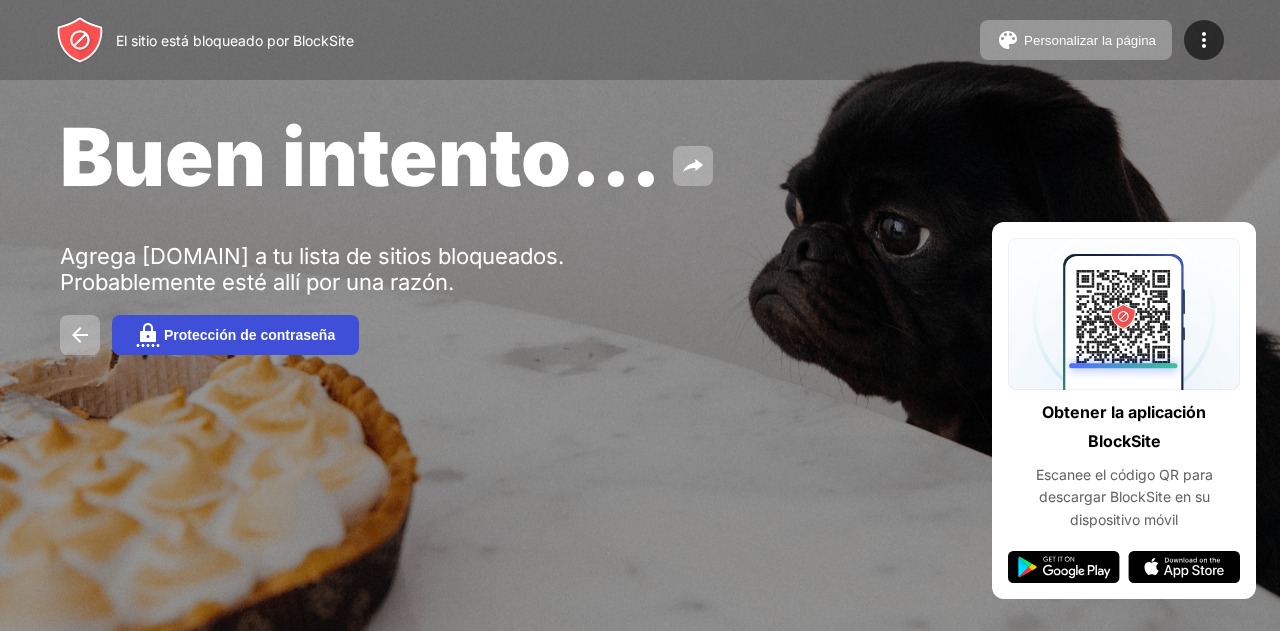 click on "Protección de contraseña" at bounding box center (249, 335) 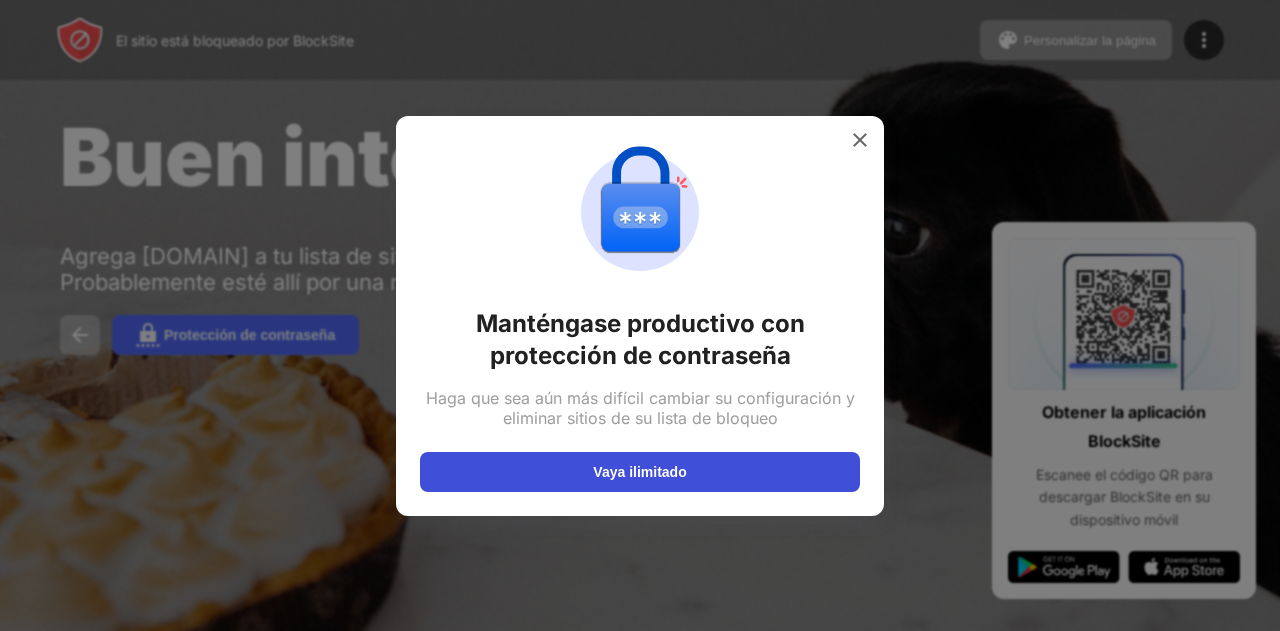 click on "Vaya ilimitado" at bounding box center [639, 472] 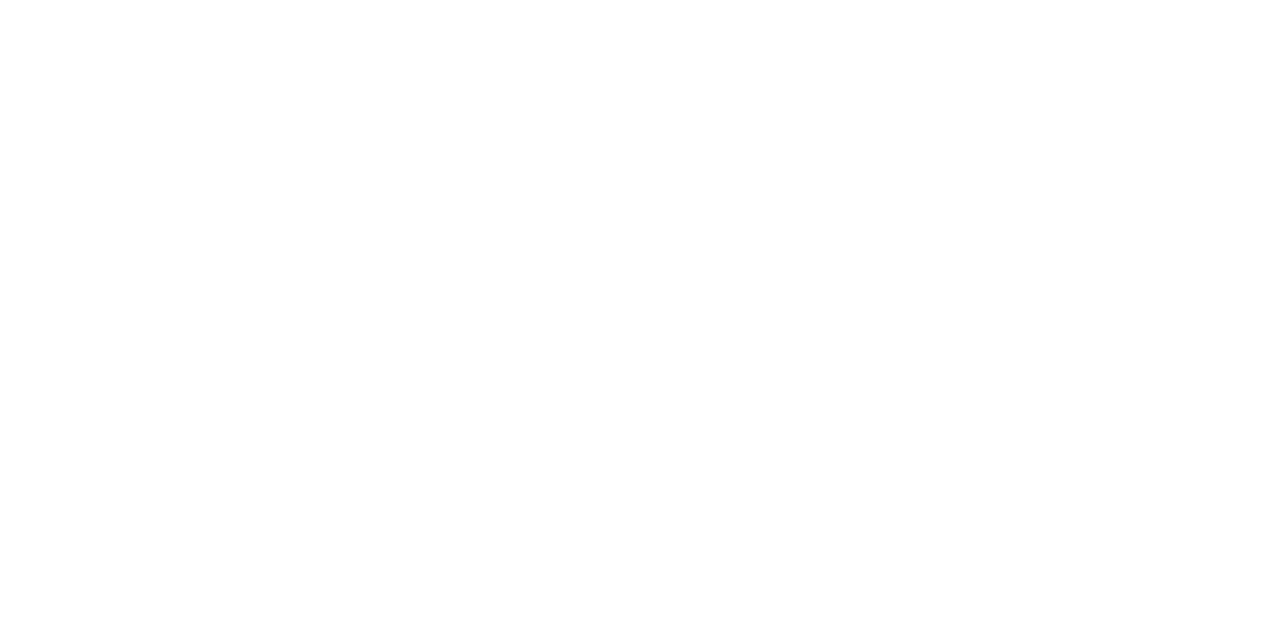 scroll, scrollTop: 0, scrollLeft: 0, axis: both 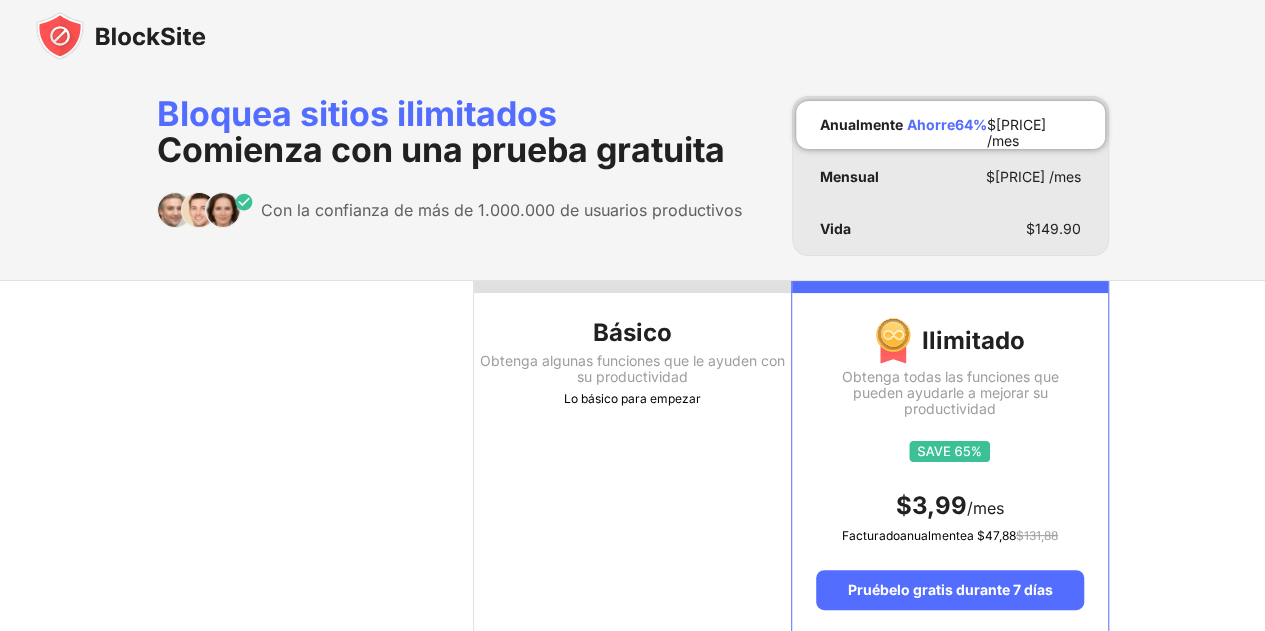 click on "Lo básico para empezar" at bounding box center (632, 399) 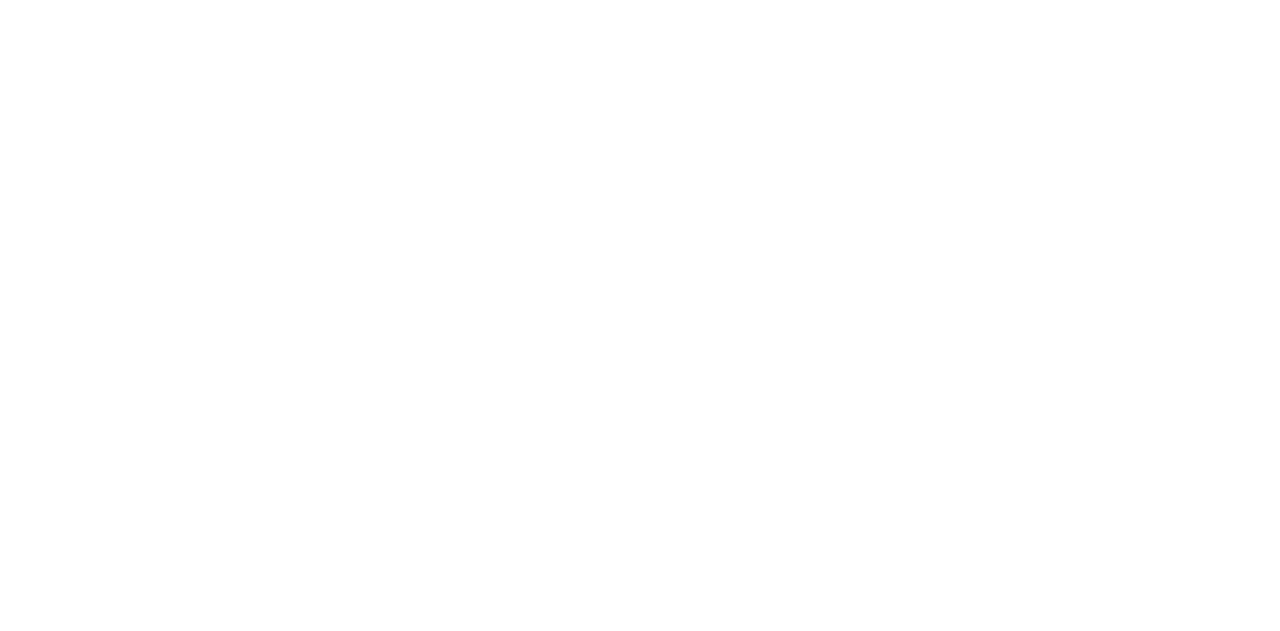 scroll, scrollTop: 0, scrollLeft: 0, axis: both 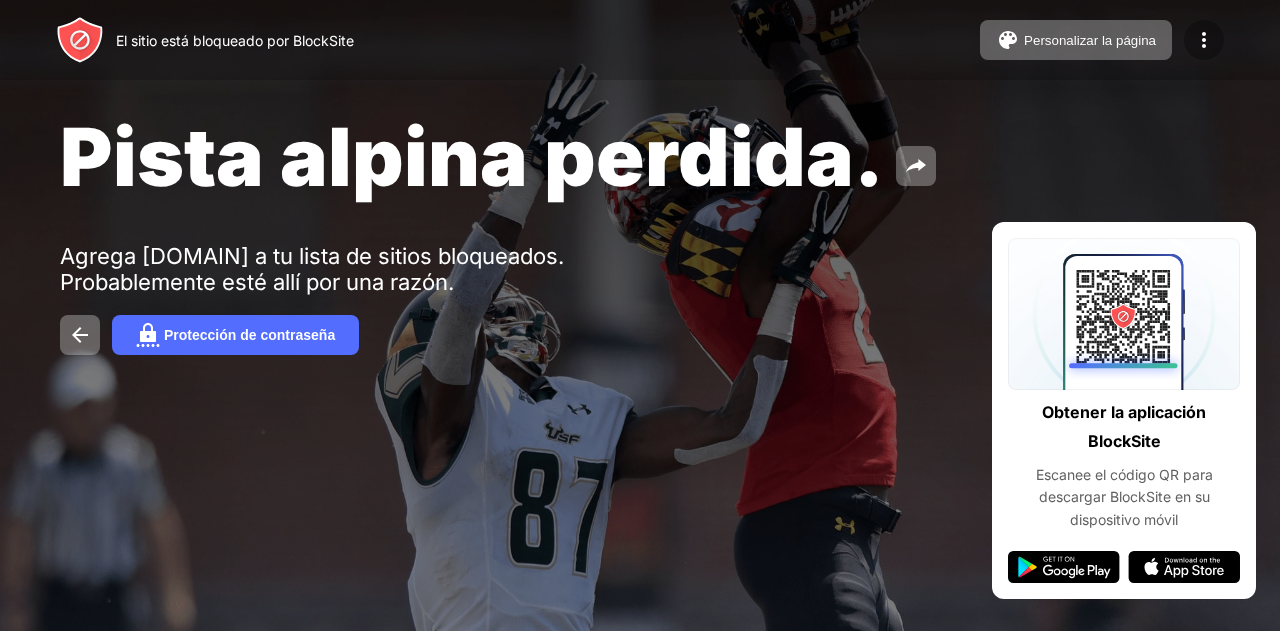 click at bounding box center [1204, 40] 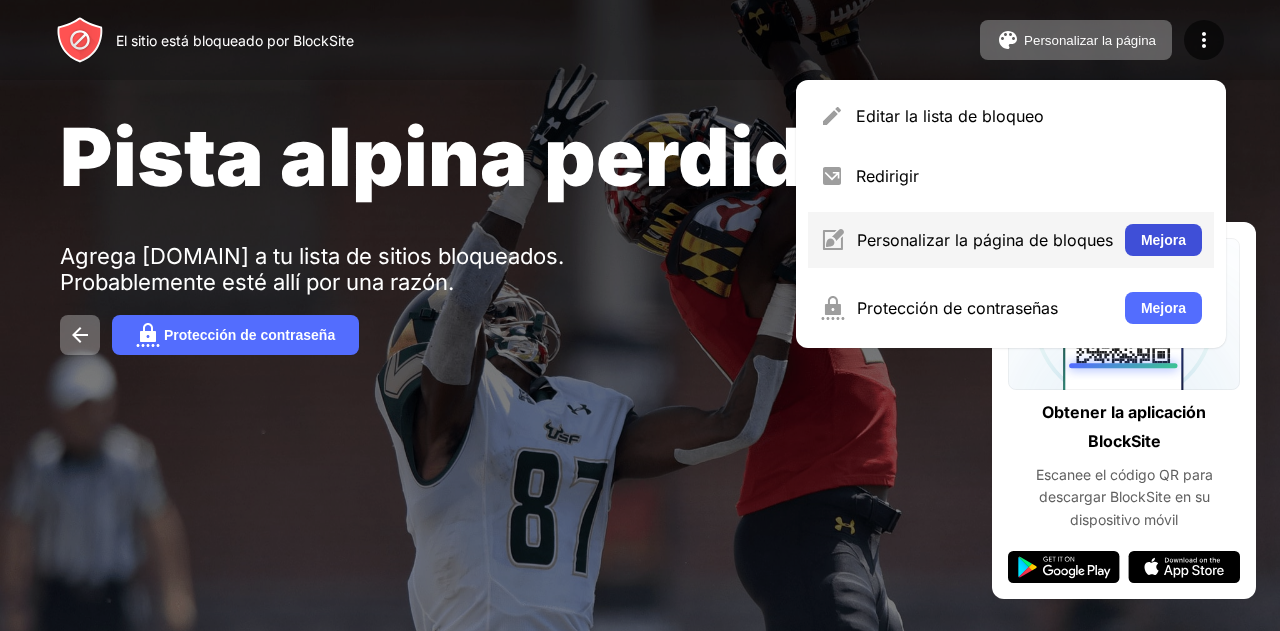 click on "Mejora" at bounding box center [1163, 240] 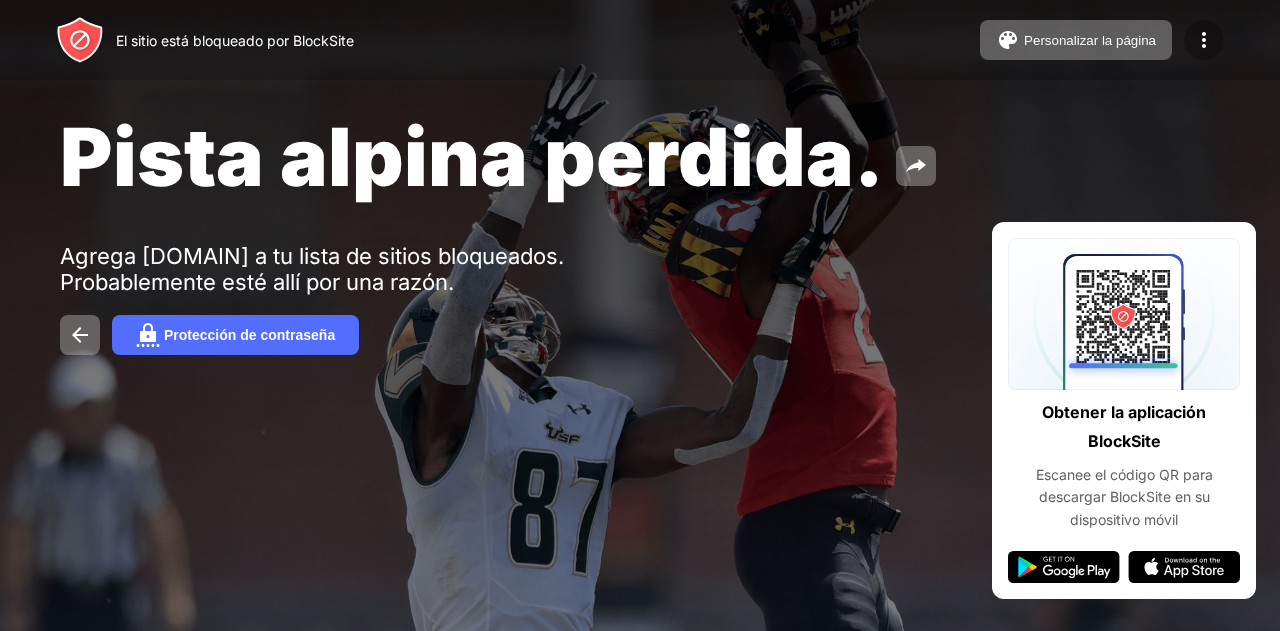 click at bounding box center [1204, 40] 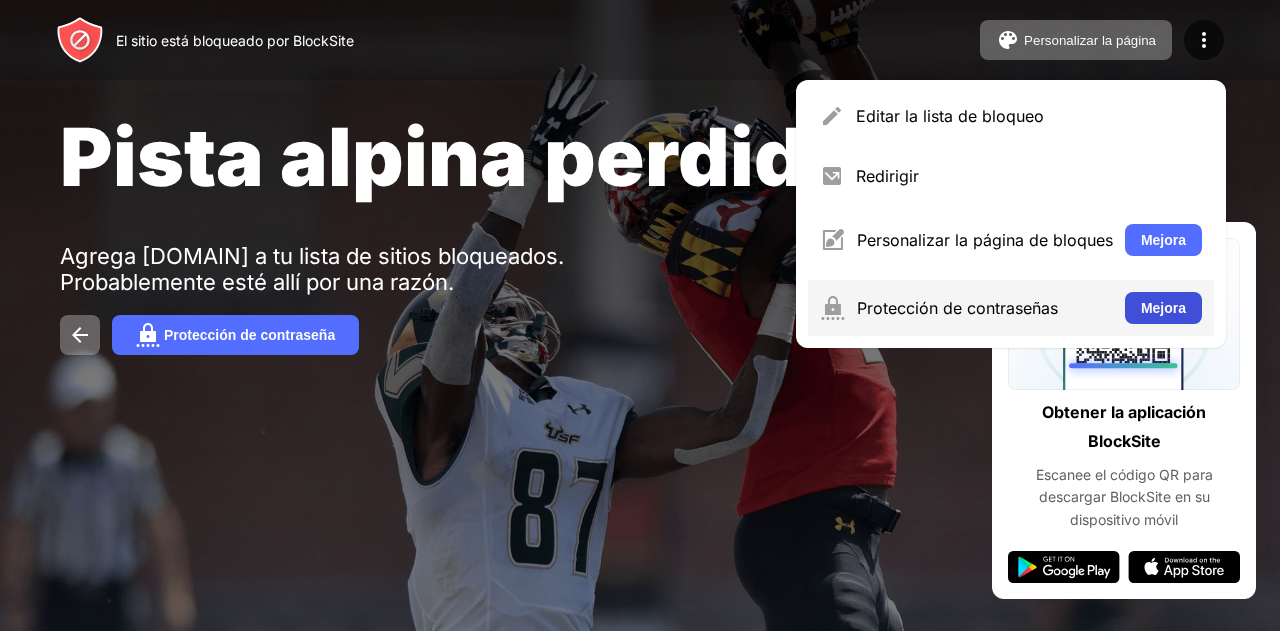 click on "Mejora" at bounding box center (1163, 308) 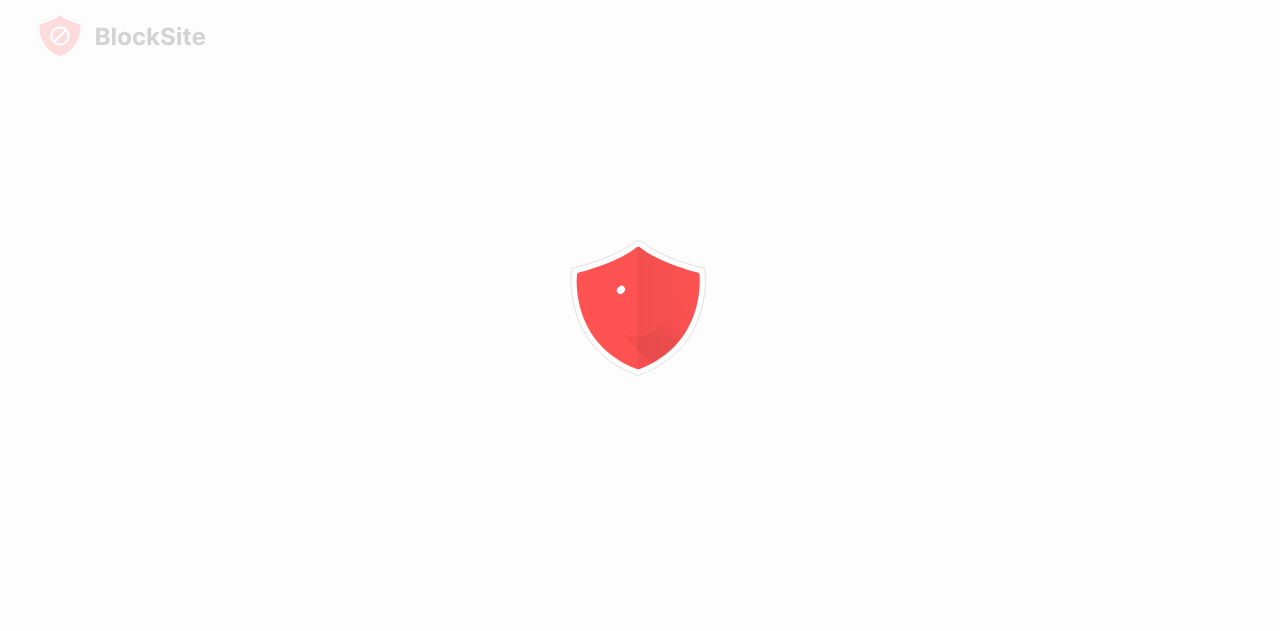 scroll, scrollTop: 0, scrollLeft: 0, axis: both 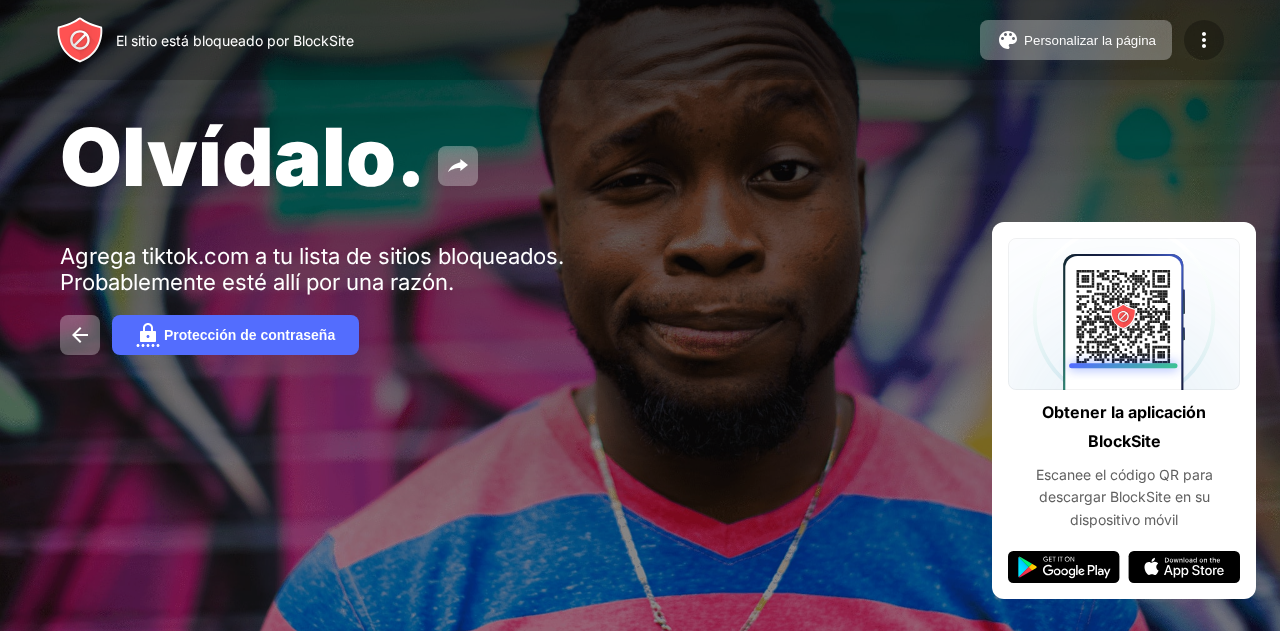 click at bounding box center [1204, 40] 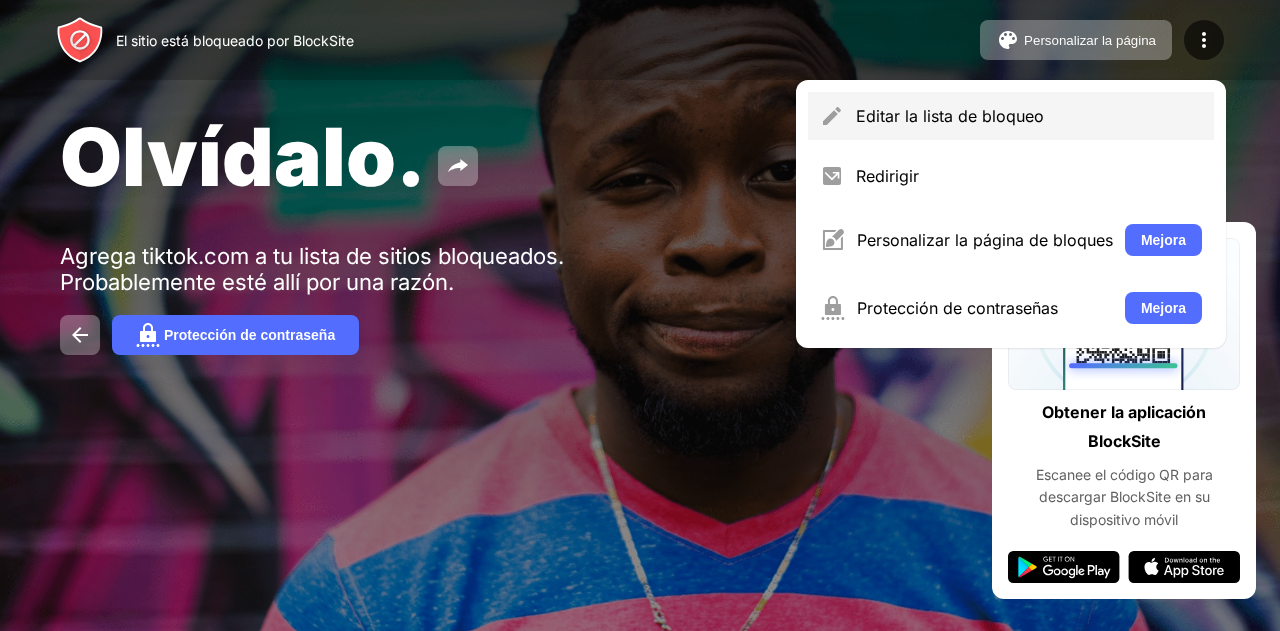 click on "Editar la lista de bloqueo" at bounding box center [950, 116] 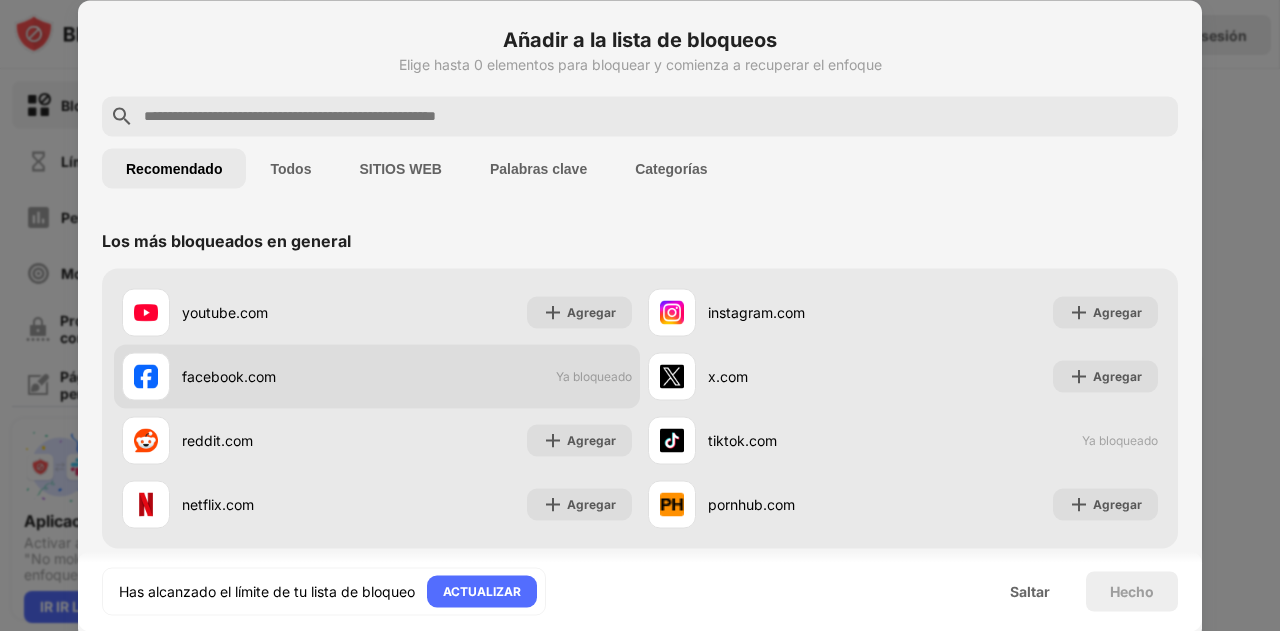 click on "Ya bloqueado" at bounding box center [594, 376] 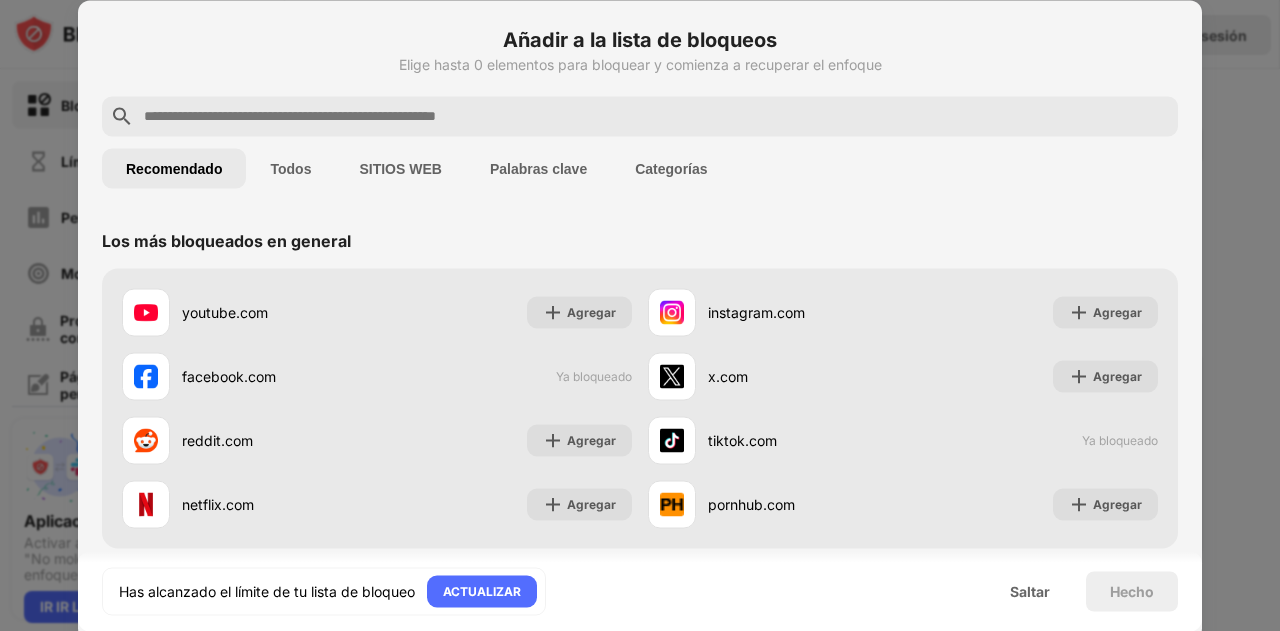 click at bounding box center (656, 116) 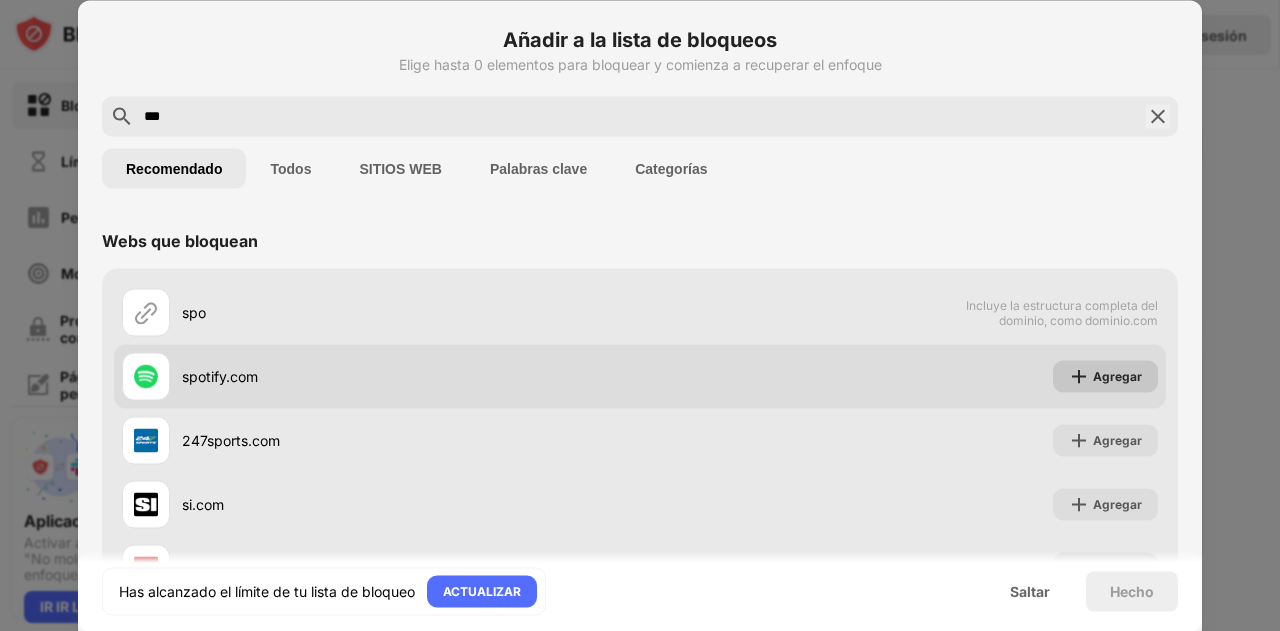 type on "***" 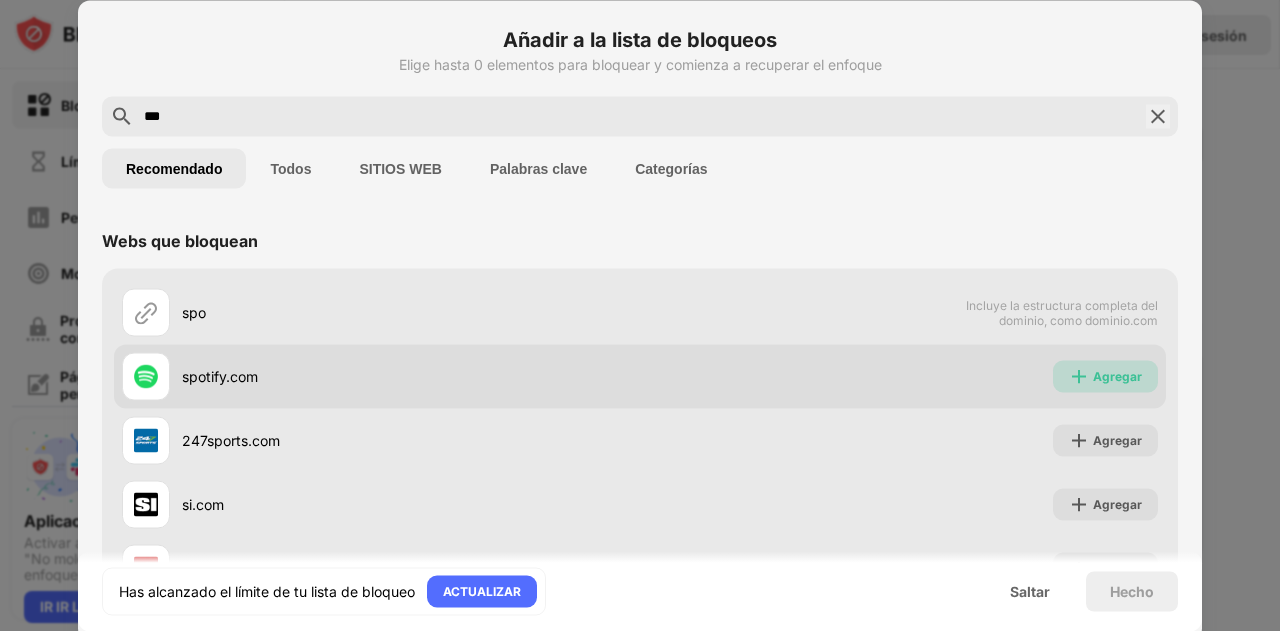 click on "Agregar" at bounding box center [1105, 376] 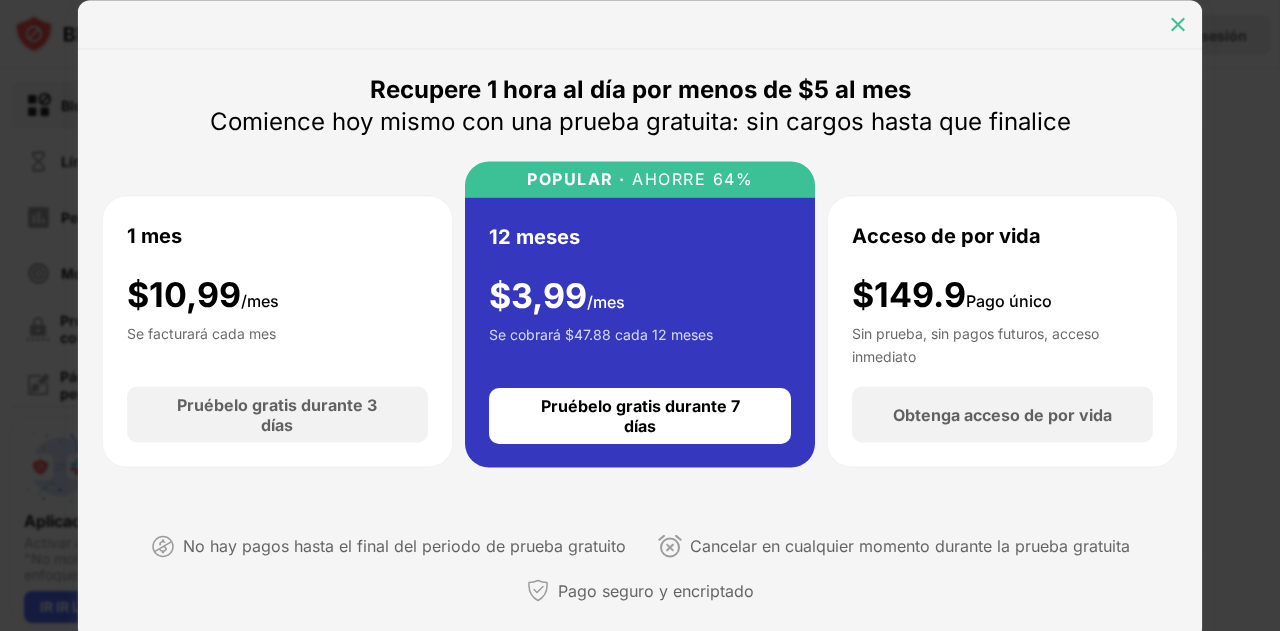 click at bounding box center [1178, 24] 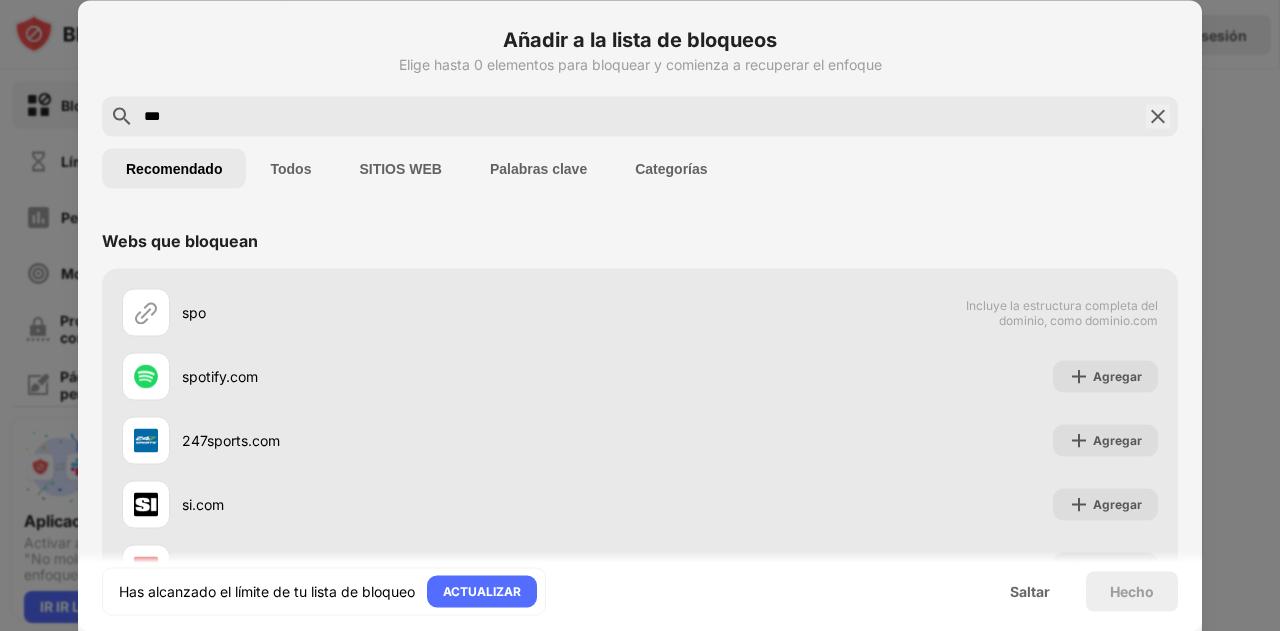 click at bounding box center (1158, 116) 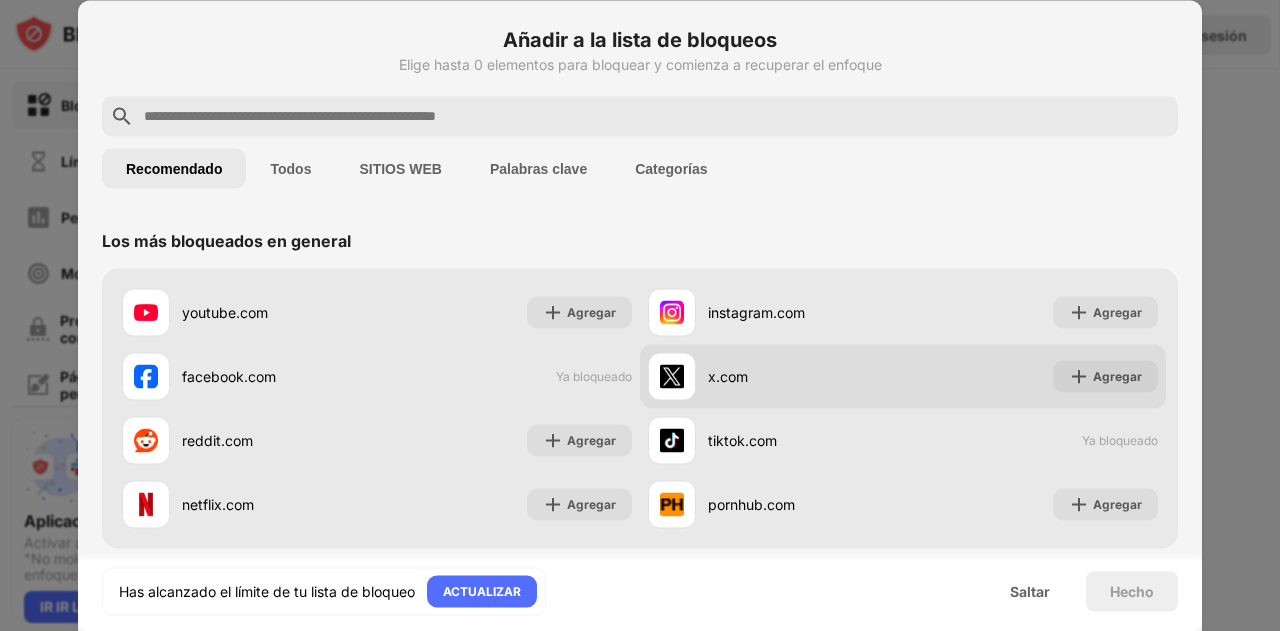 click at bounding box center (672, 376) 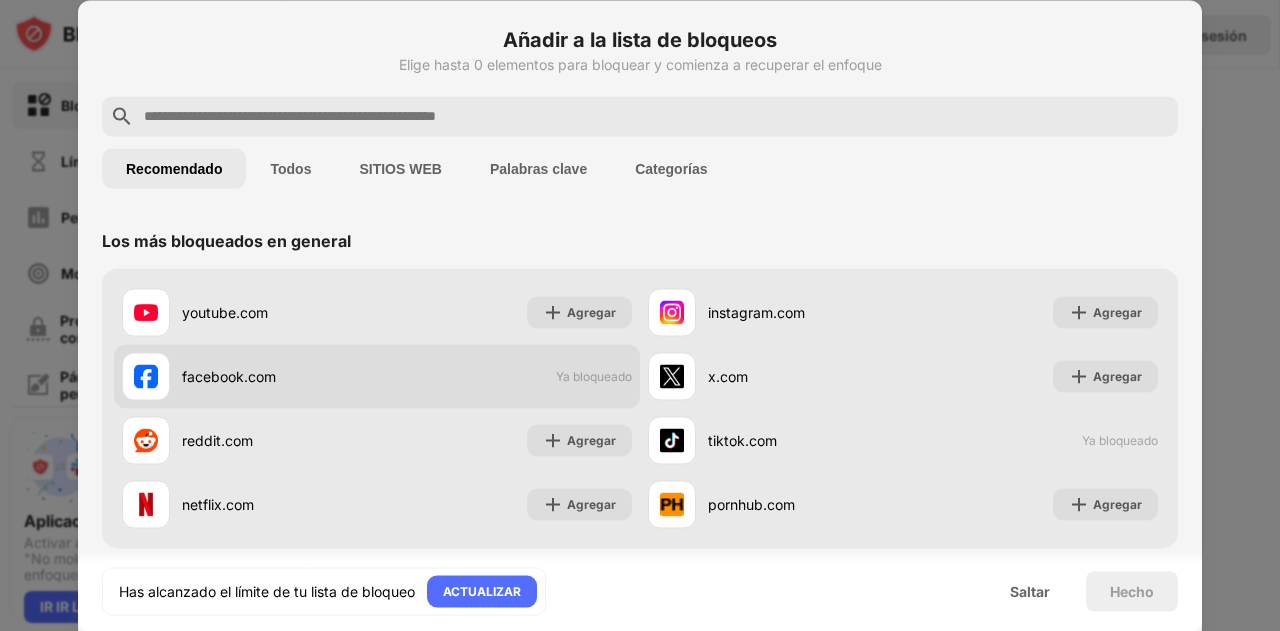 click on "facebook.com" at bounding box center (229, 376) 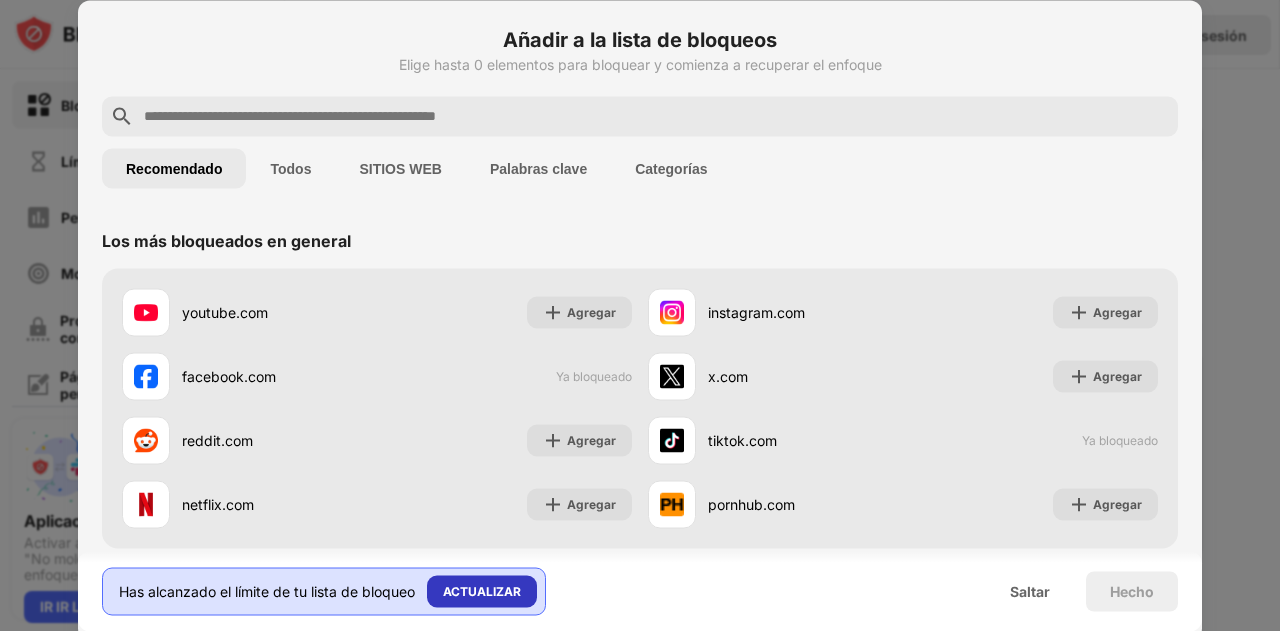 click on "ACTUALIZAR" at bounding box center (482, 590) 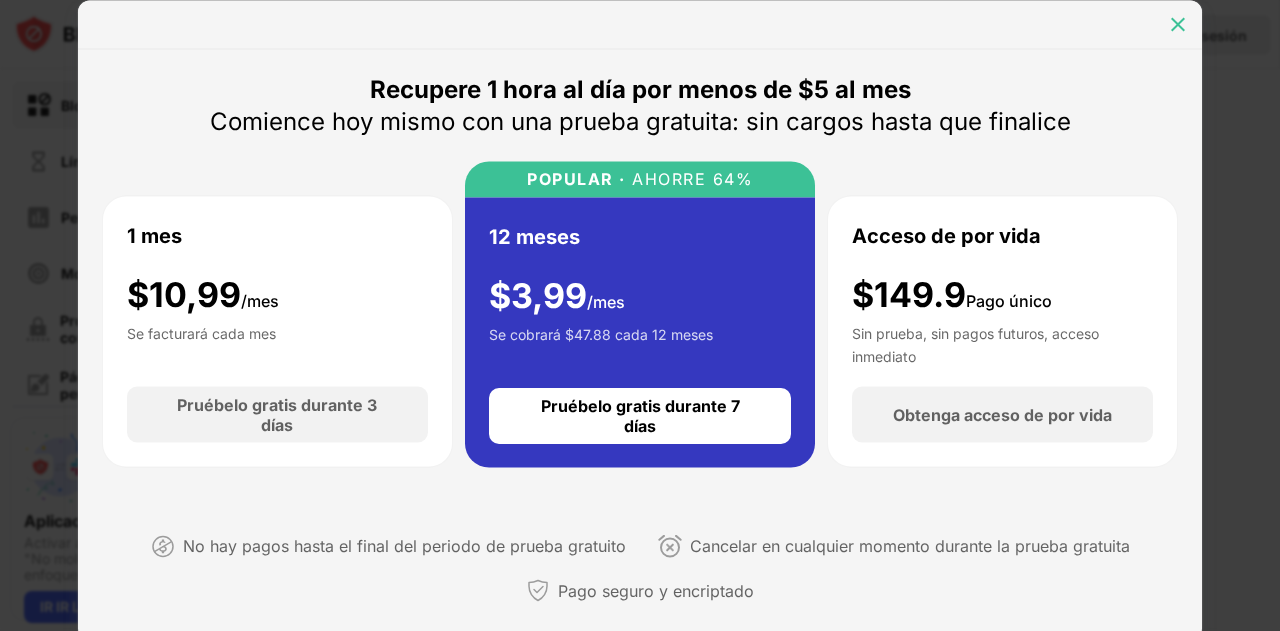 click at bounding box center [1178, 24] 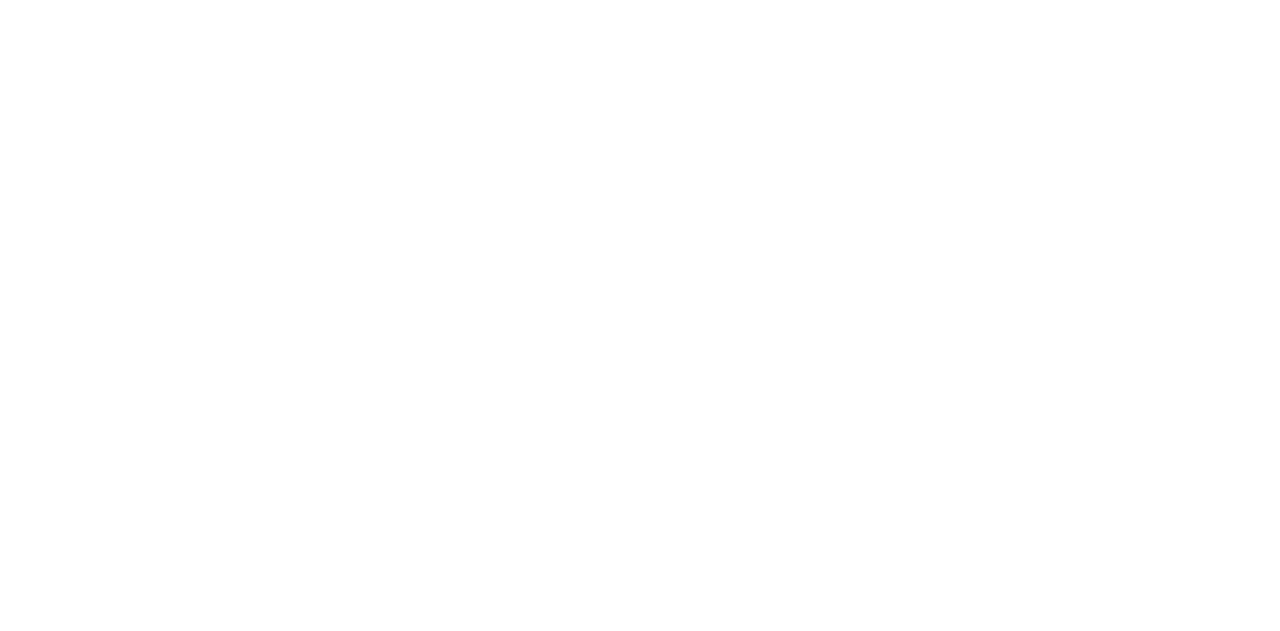 scroll, scrollTop: 0, scrollLeft: 0, axis: both 